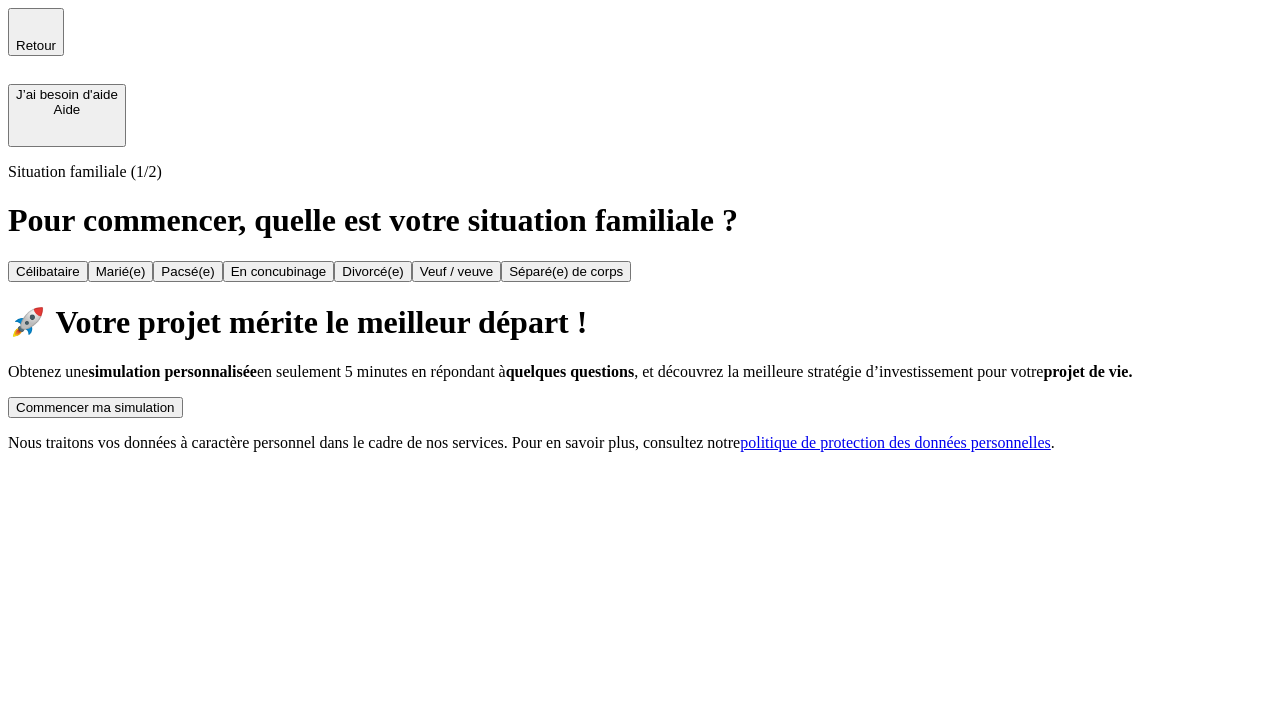 scroll, scrollTop: 0, scrollLeft: 0, axis: both 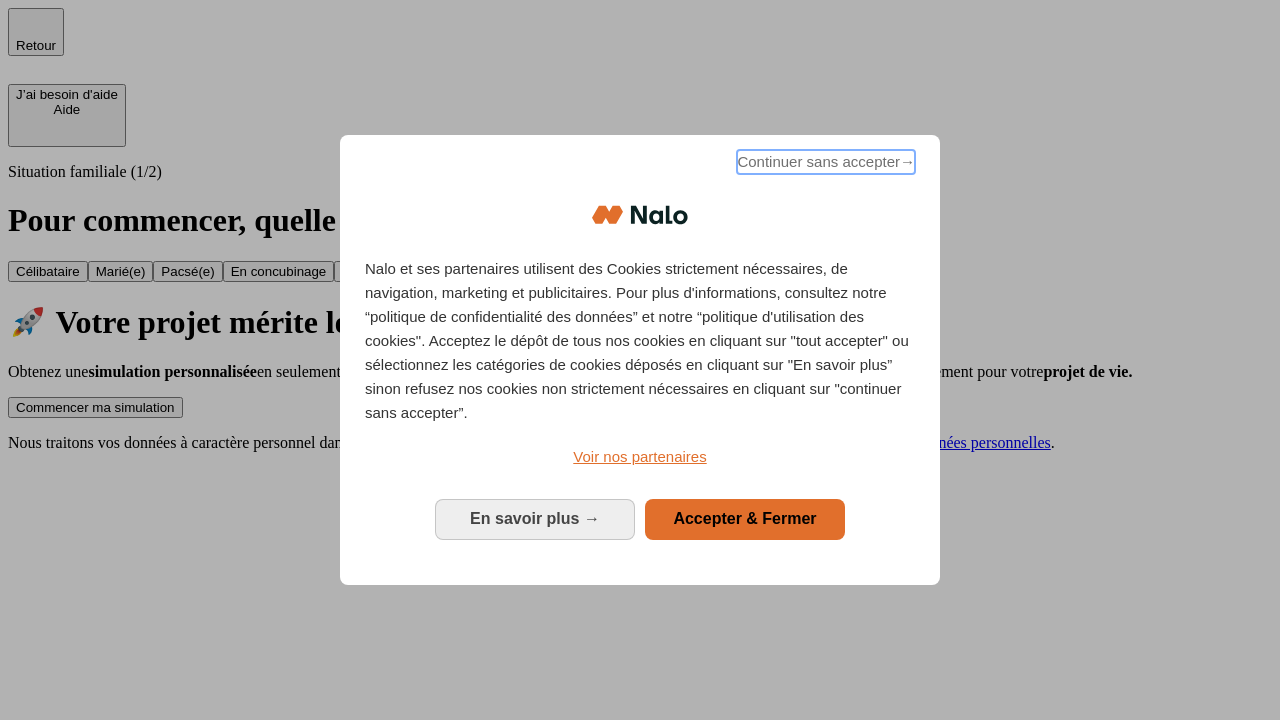 click on "Continuer sans accepter  →" at bounding box center [826, 162] 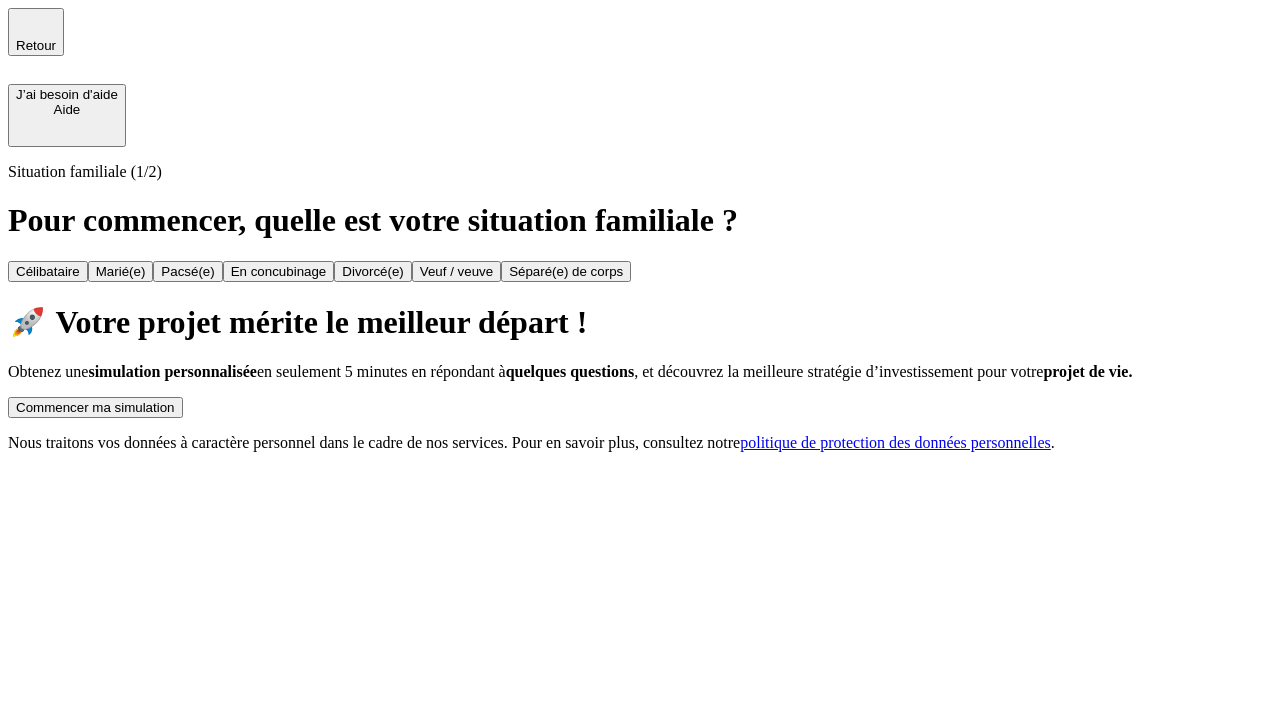 click on "Commencer ma simulation" at bounding box center [95, 407] 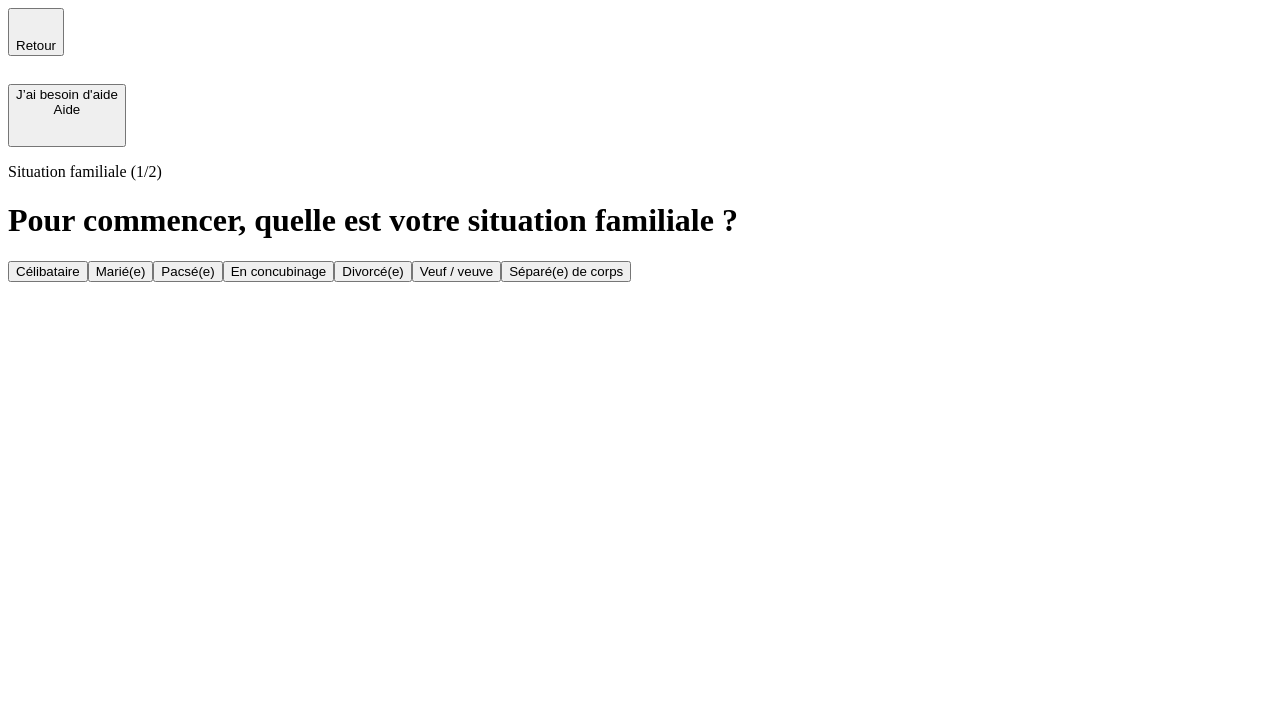 click on "Veuf / veuve" at bounding box center (456, 271) 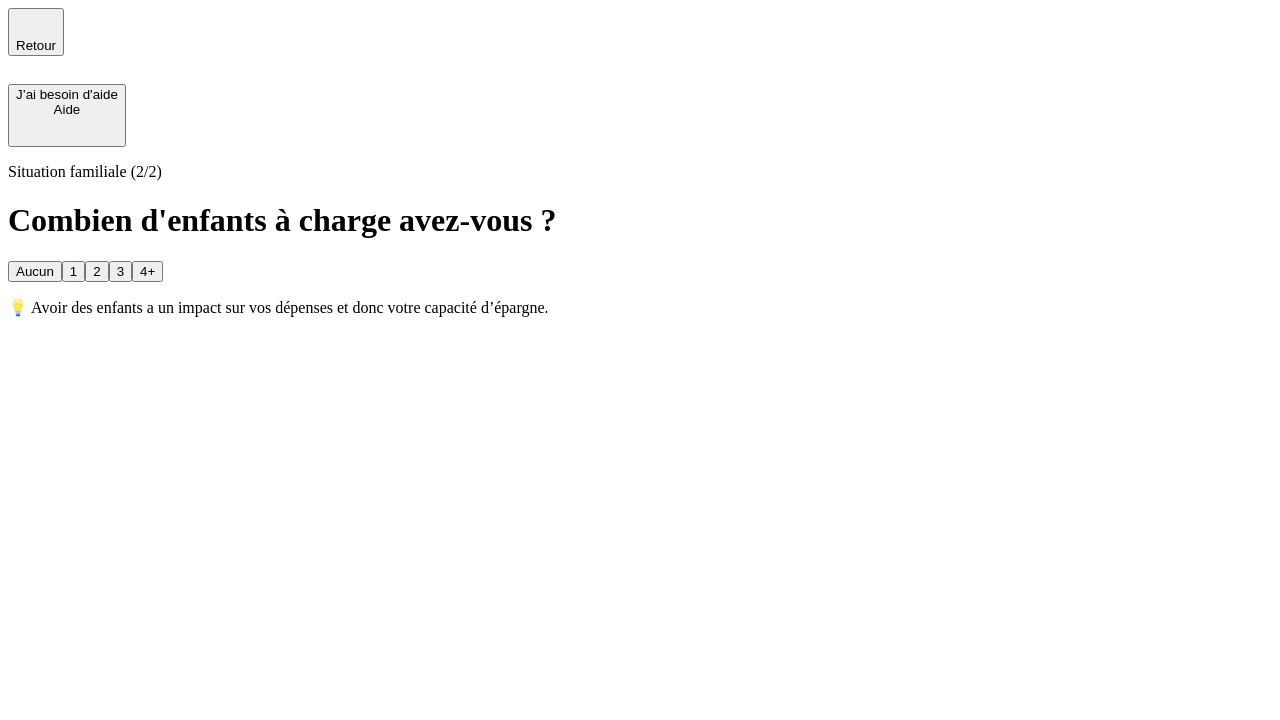 click on "1" at bounding box center (73, 271) 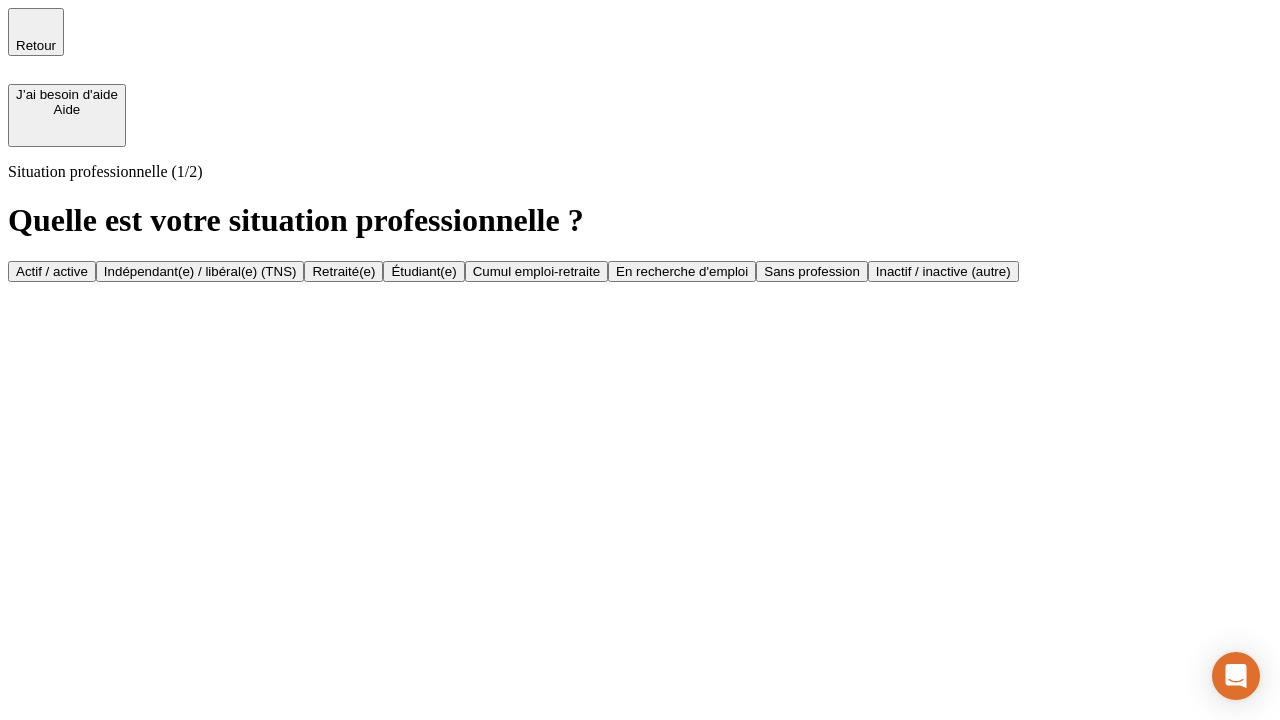 click on "Retraité(e)" at bounding box center (343, 271) 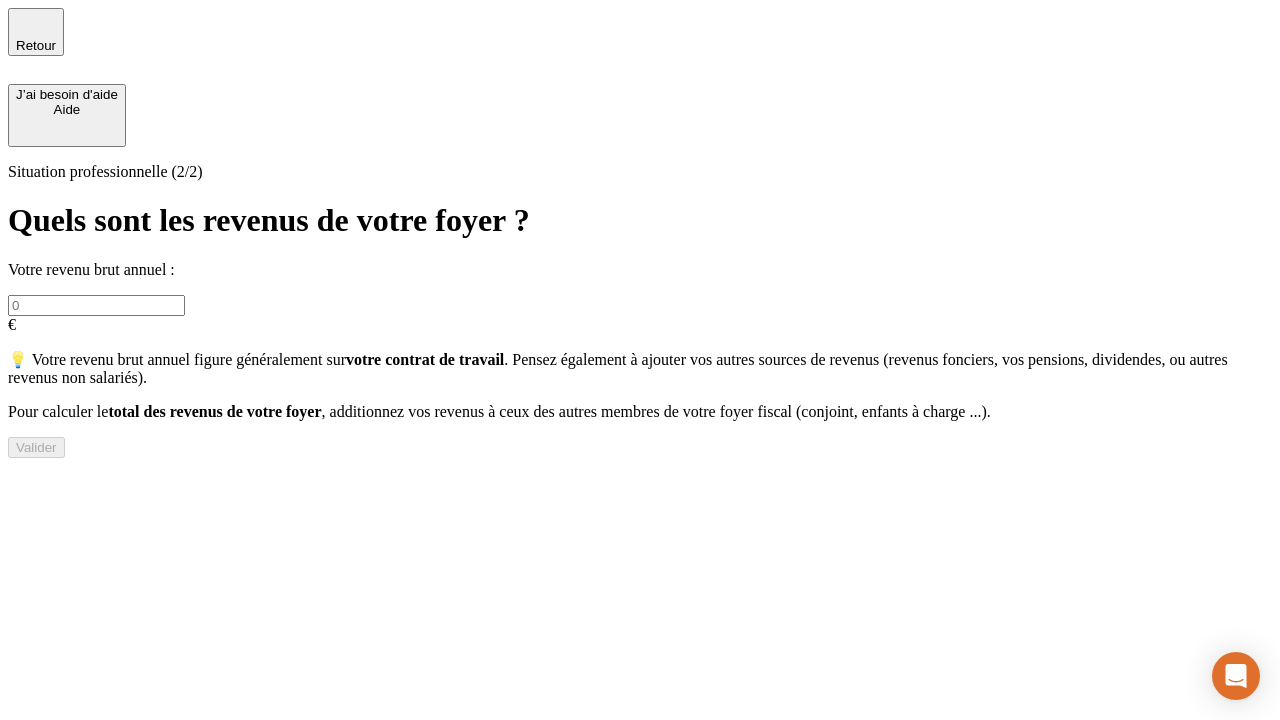 click at bounding box center [96, 305] 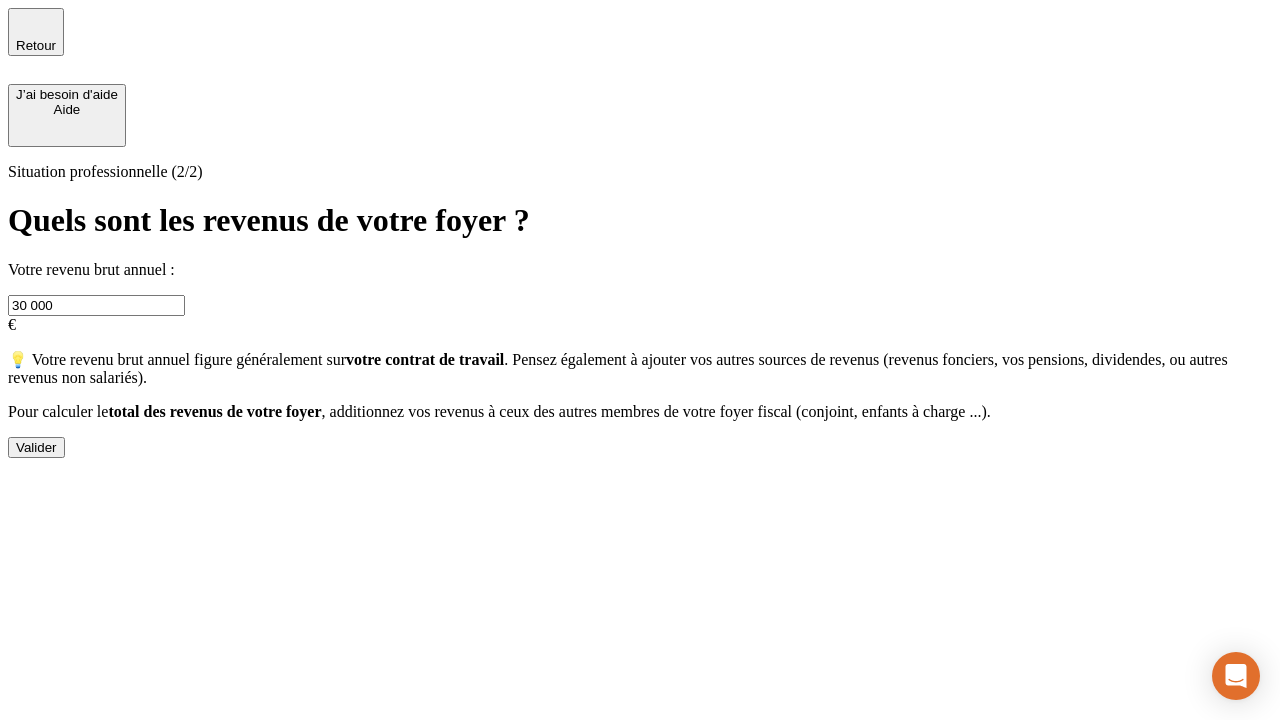 type on "30 000" 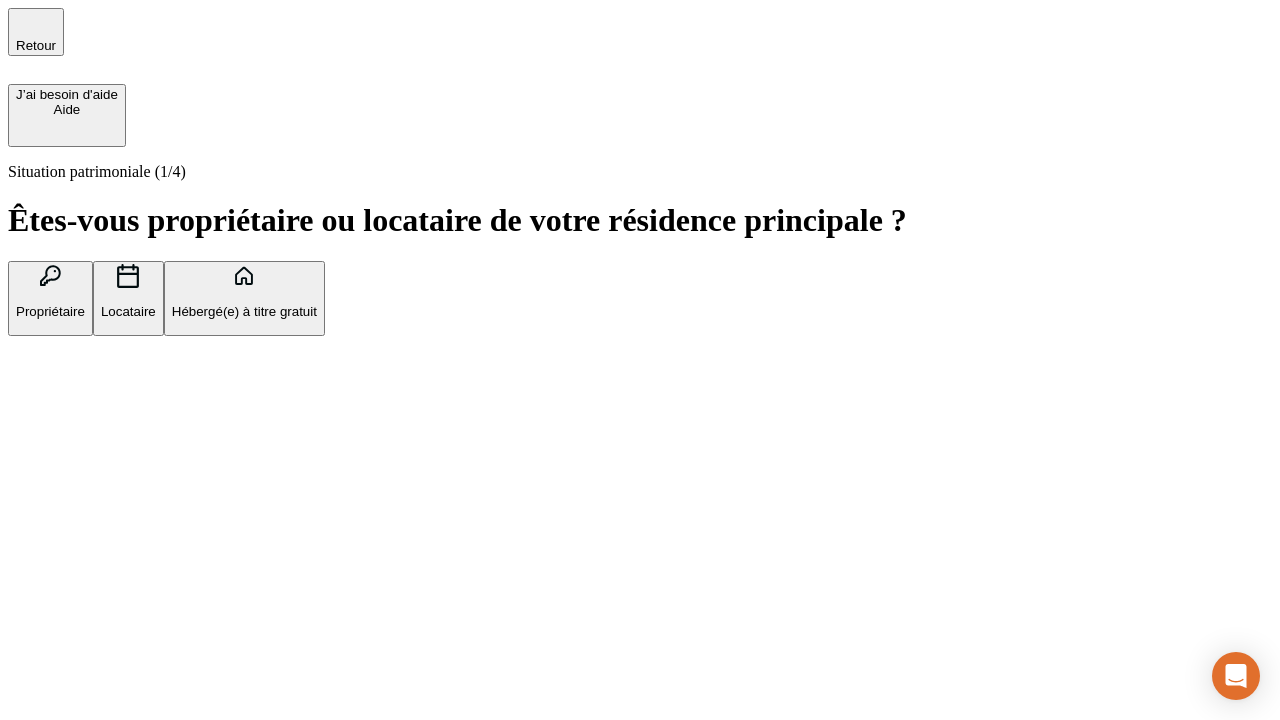 click on "Locataire" at bounding box center [128, 311] 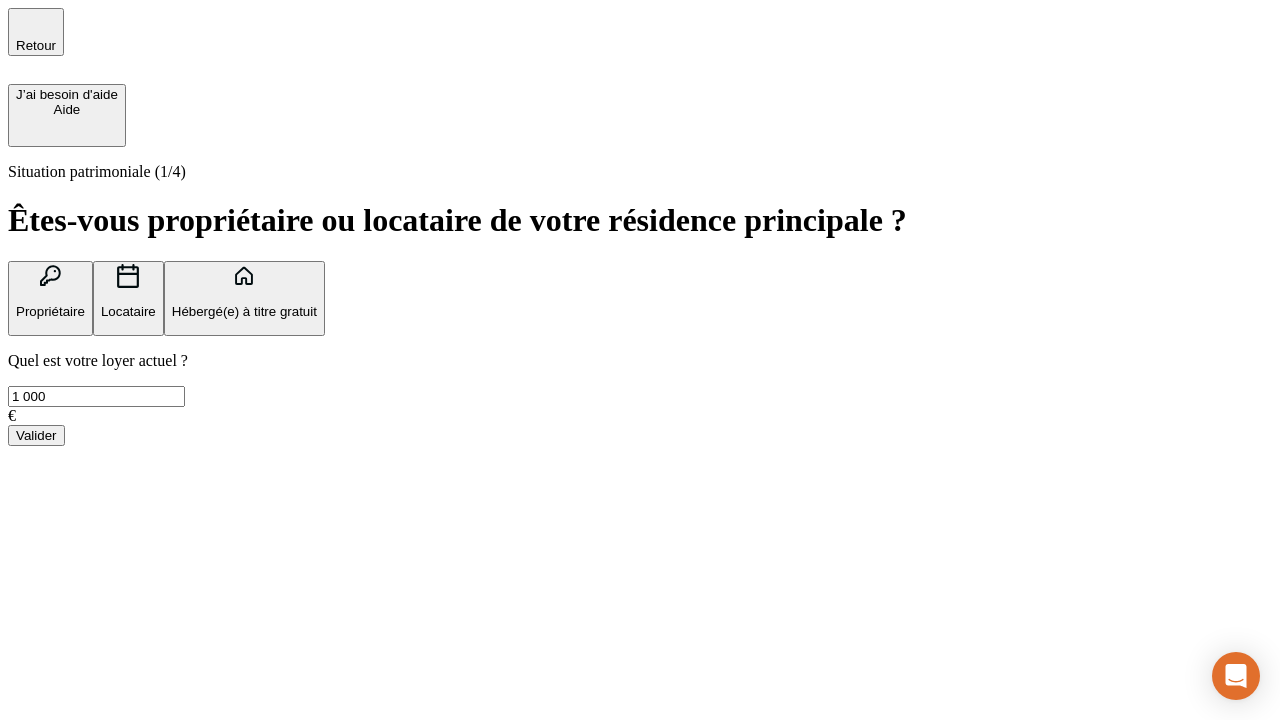 type on "1 000" 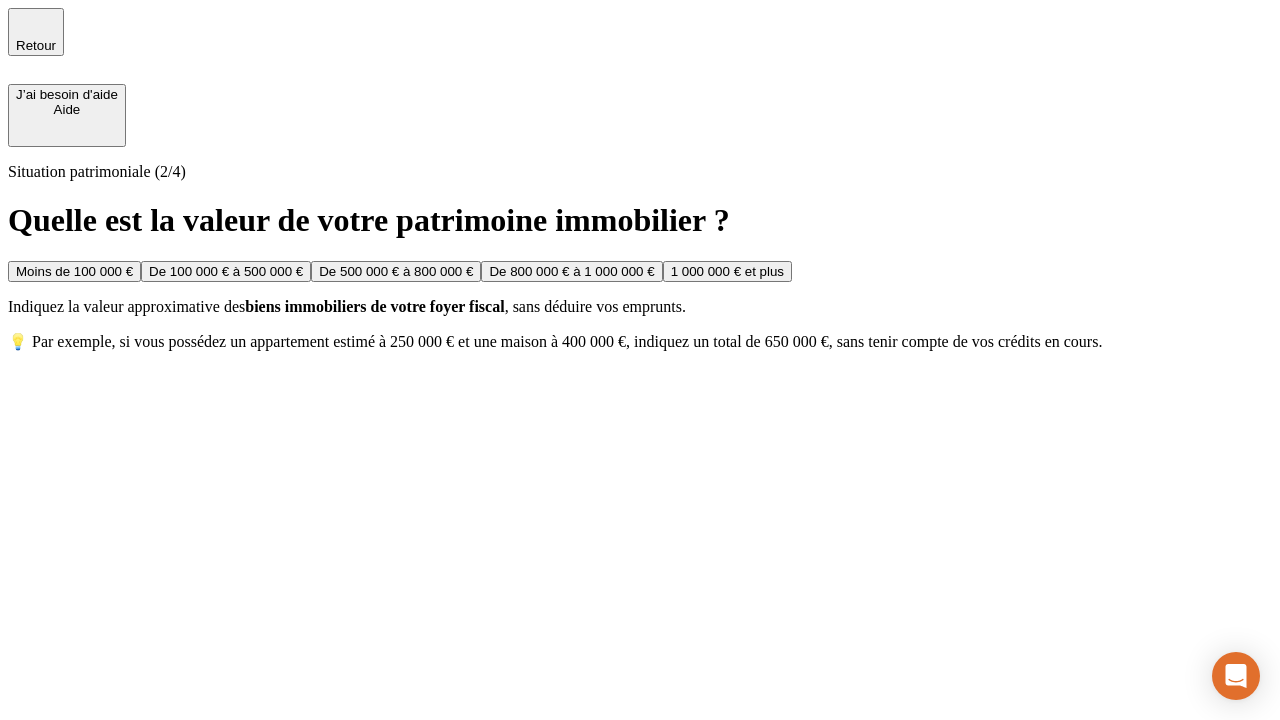 click on "Moins de 100 000 €" at bounding box center (74, 271) 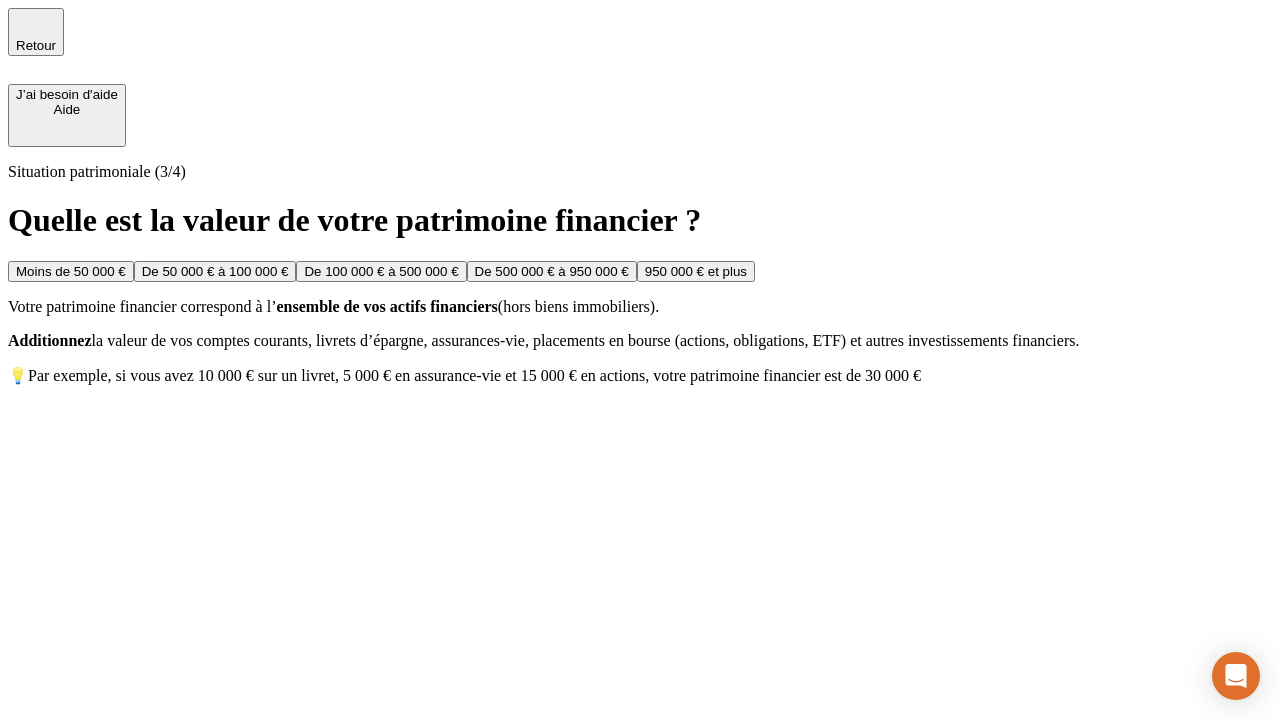 click on "Moins de 50 000 €" at bounding box center (71, 271) 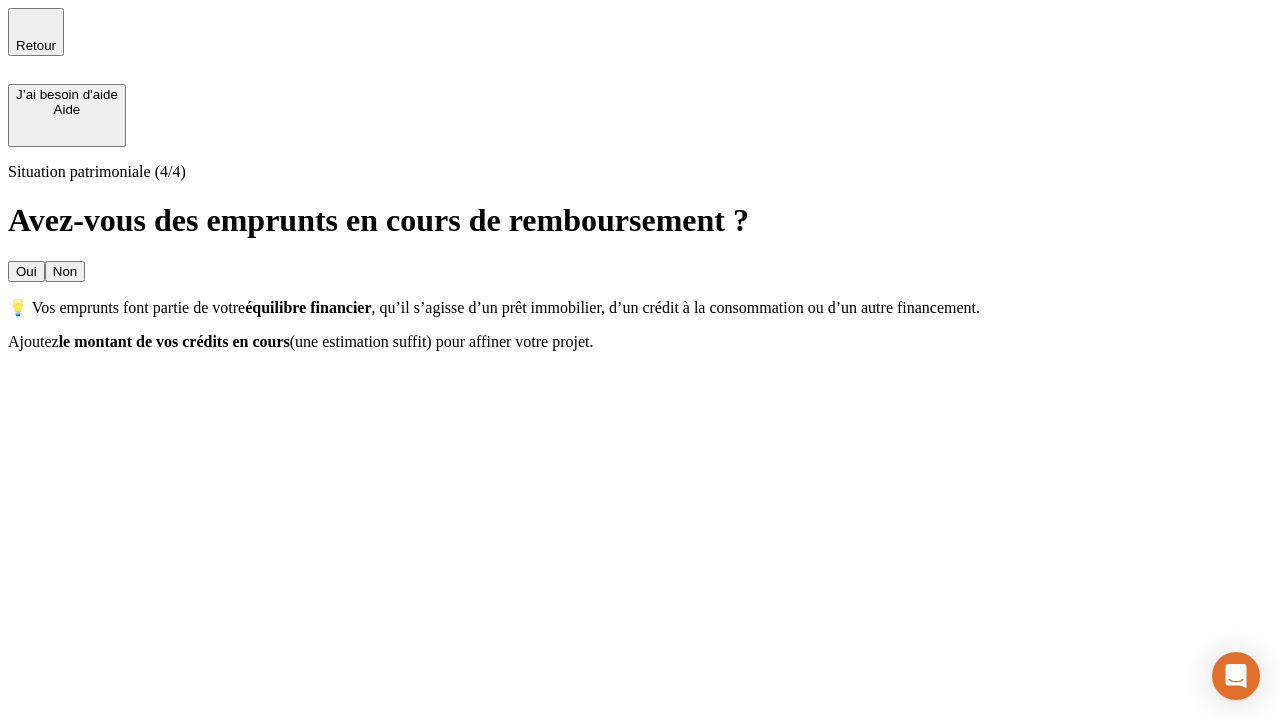 click on "Non" at bounding box center (65, 271) 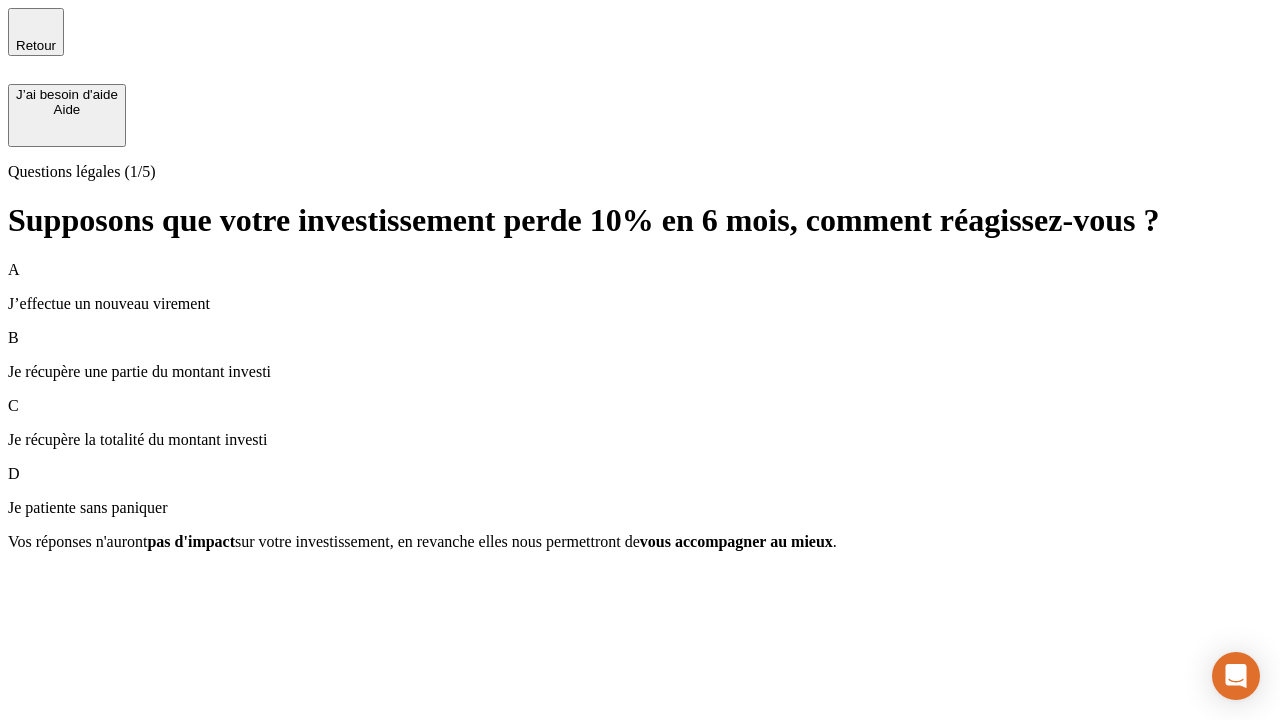 click on "Je récupère une partie du montant investi" at bounding box center [640, 372] 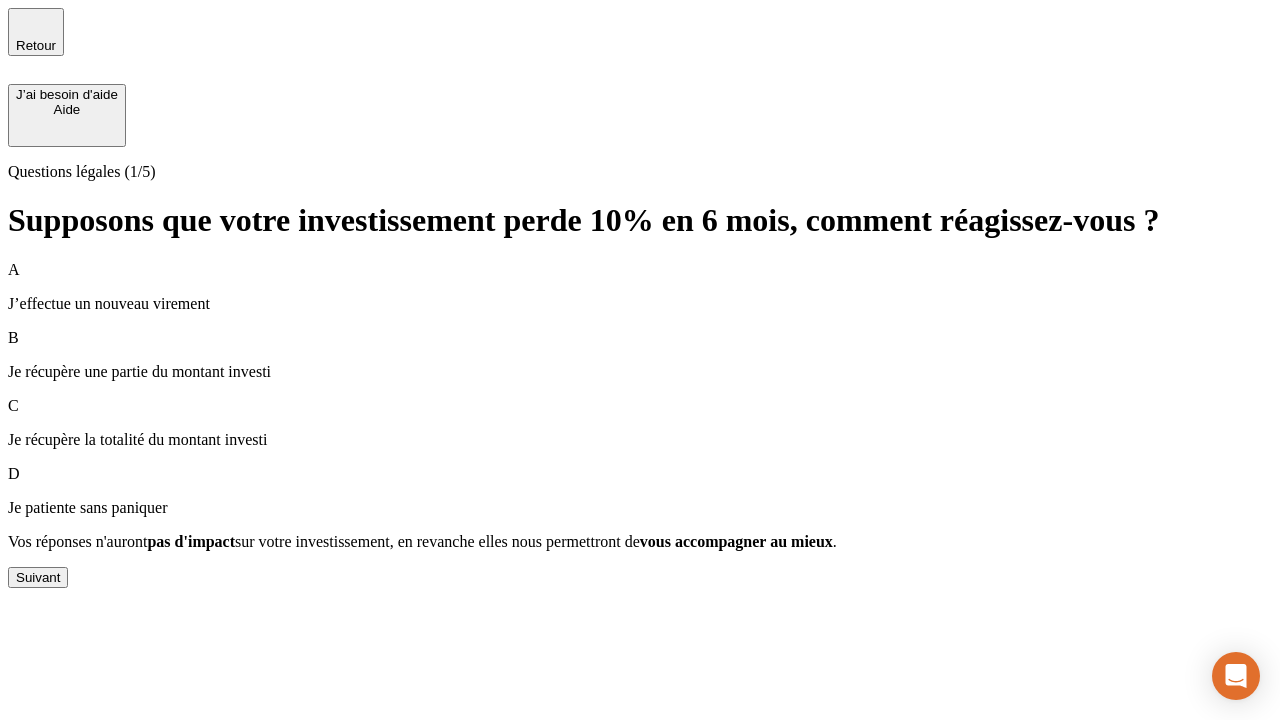 click on "Suivant" at bounding box center [38, 577] 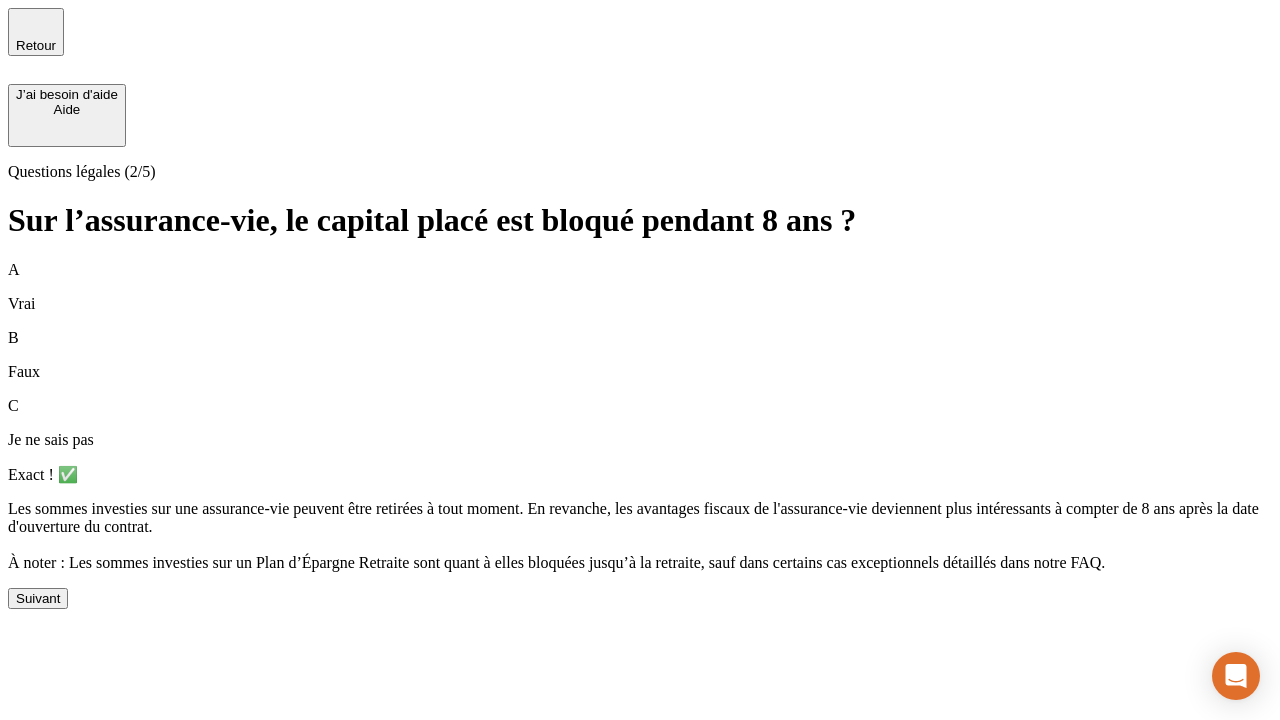 click on "Suivant" at bounding box center [38, 598] 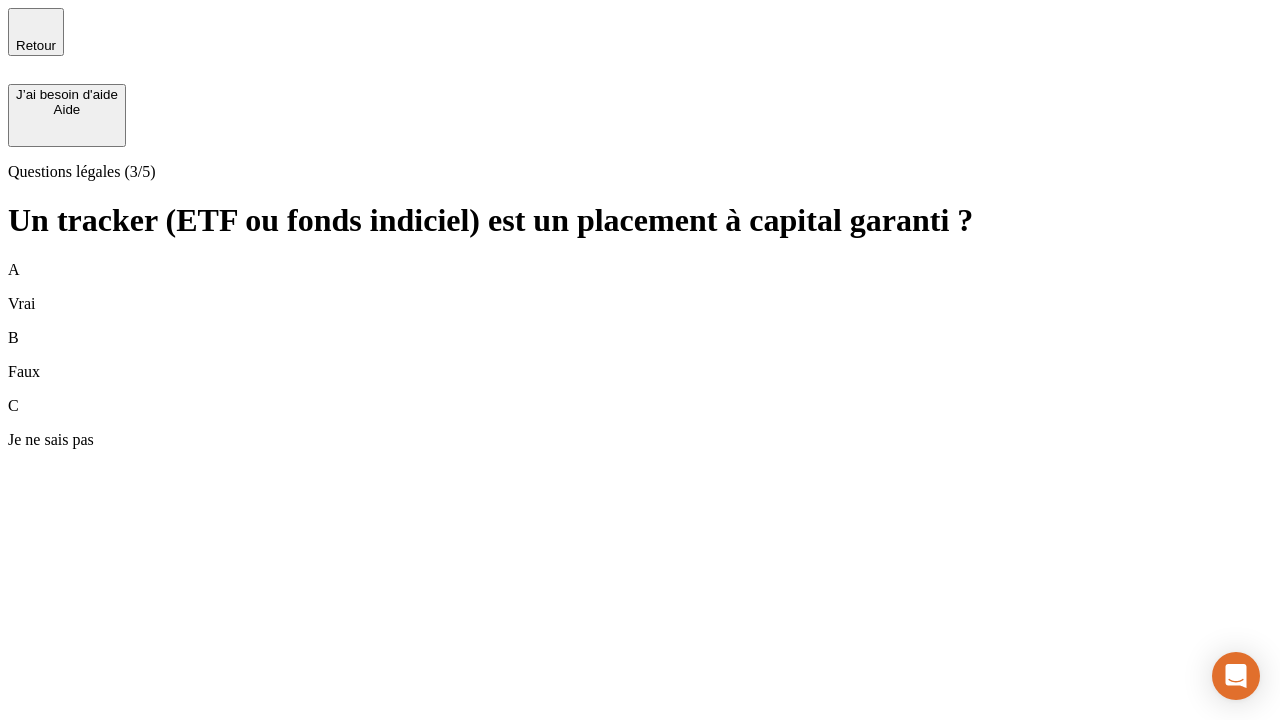 click on "B Faux" at bounding box center (640, 355) 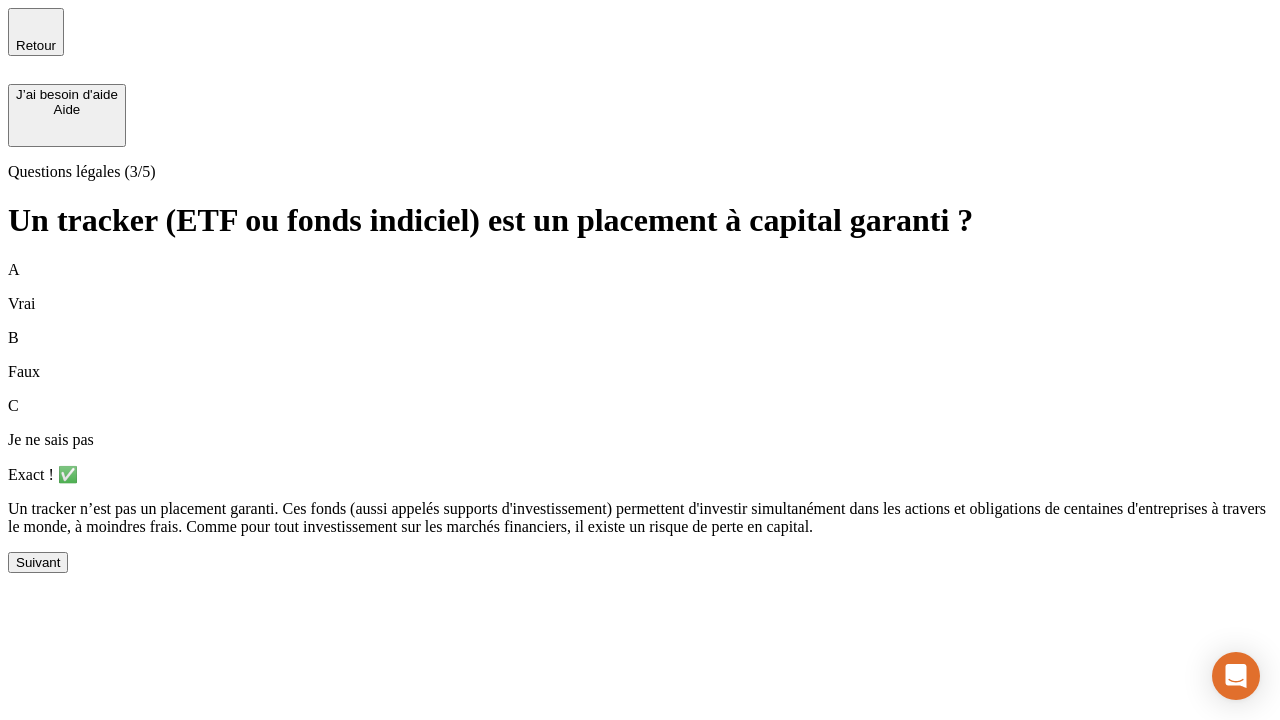click on "Suivant" at bounding box center (38, 562) 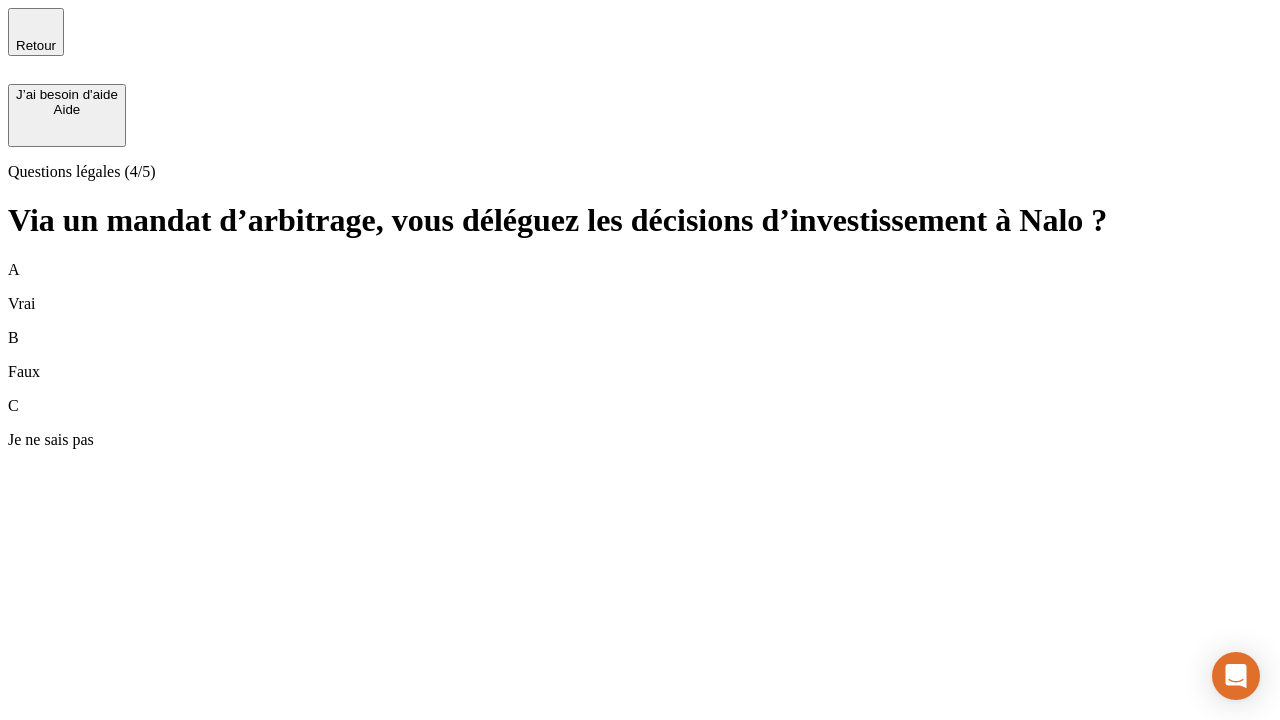 click on "A Vrai" at bounding box center [640, 287] 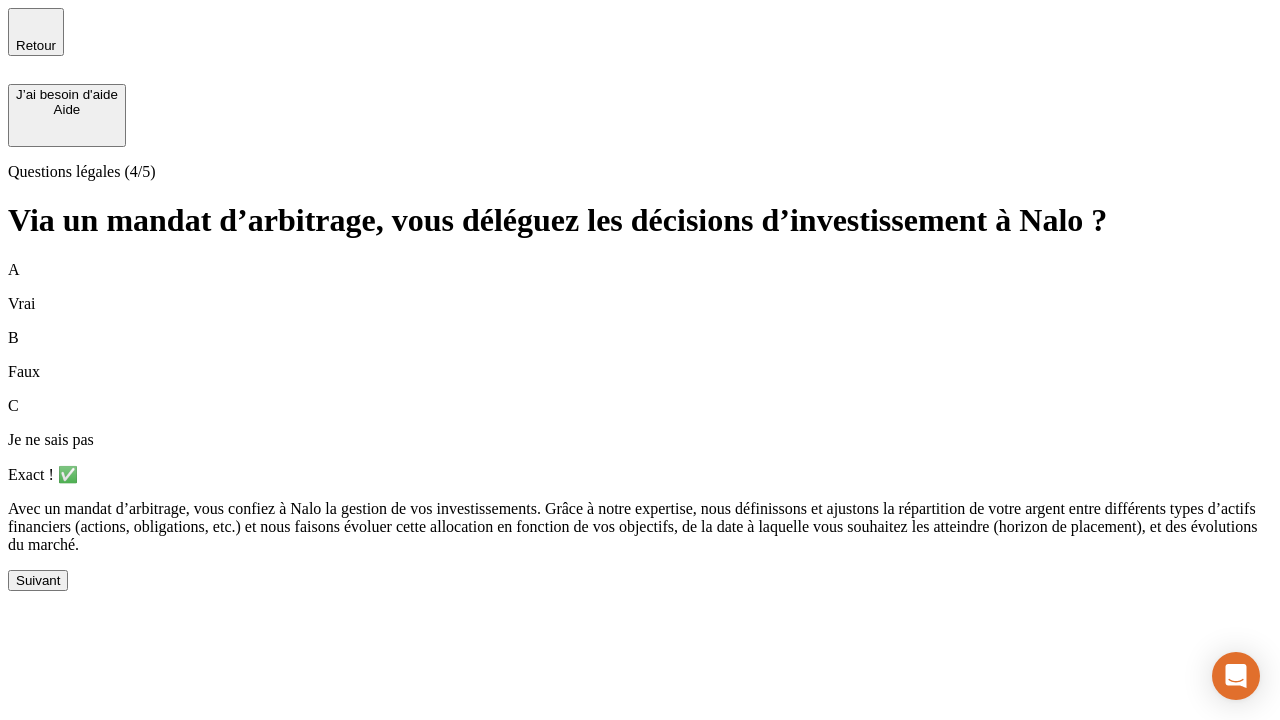 click on "Suivant" at bounding box center [38, 580] 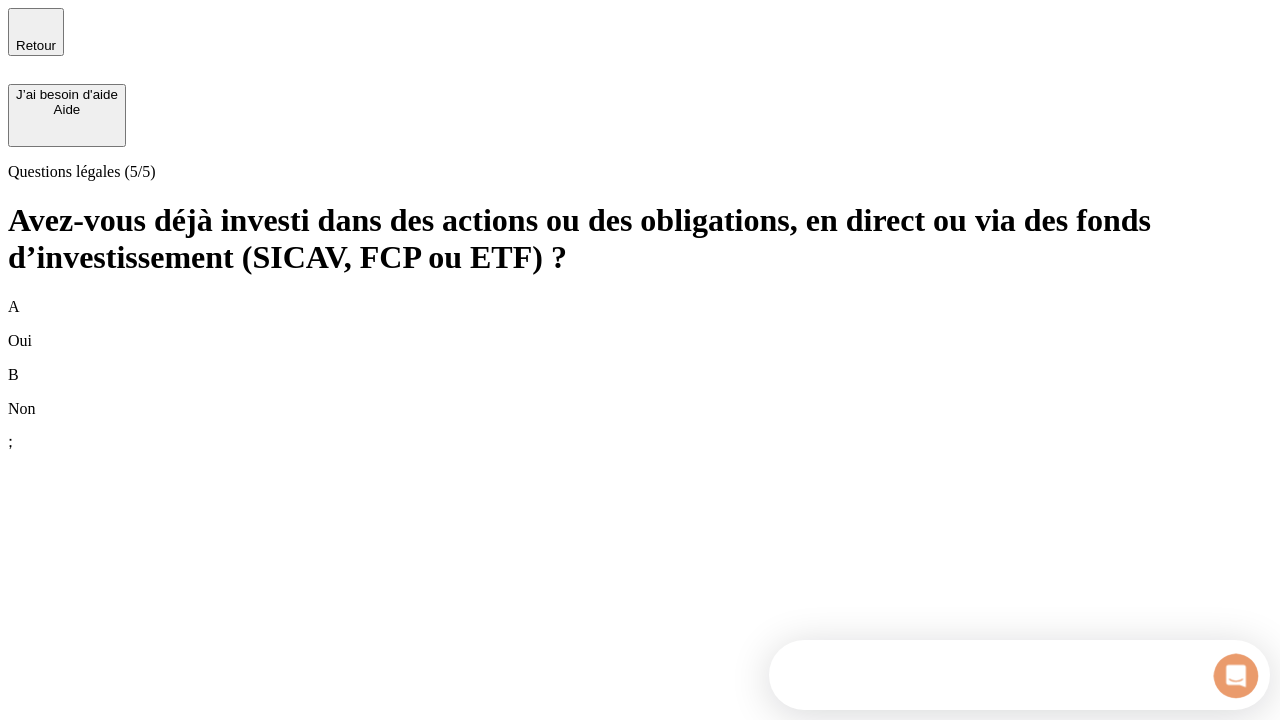 scroll, scrollTop: 0, scrollLeft: 0, axis: both 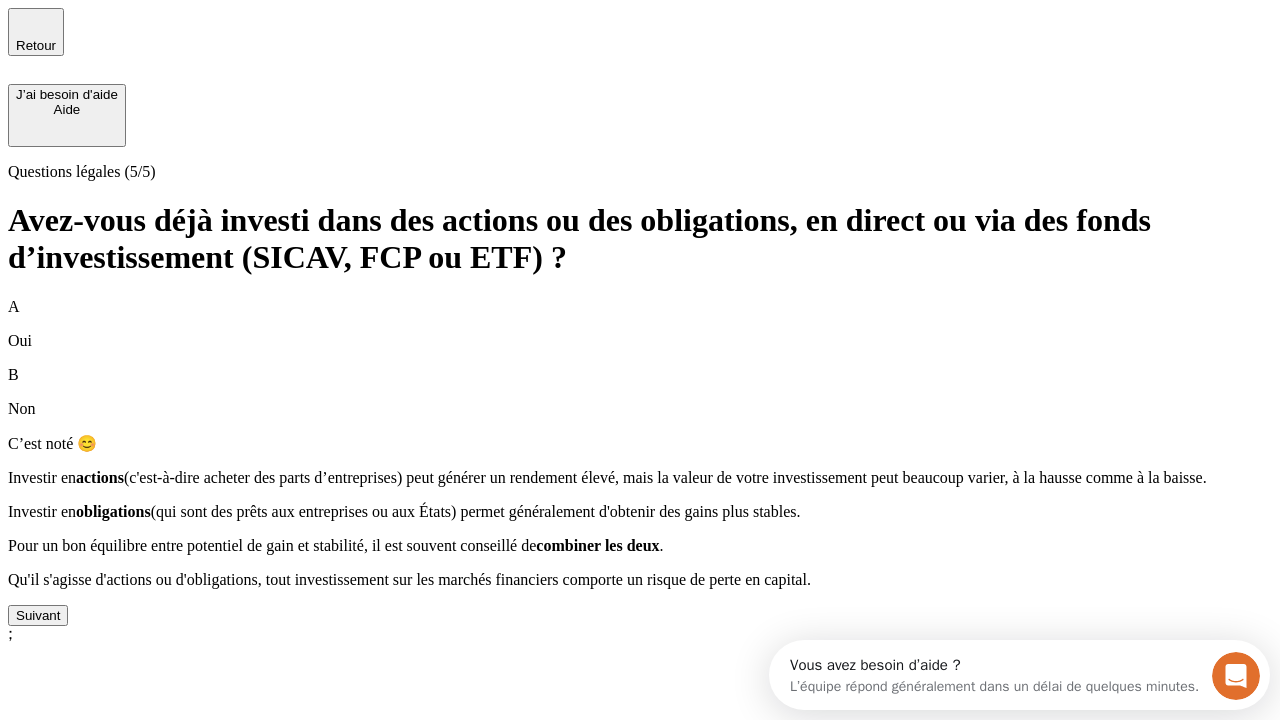 click on "Suivant" at bounding box center [38, 615] 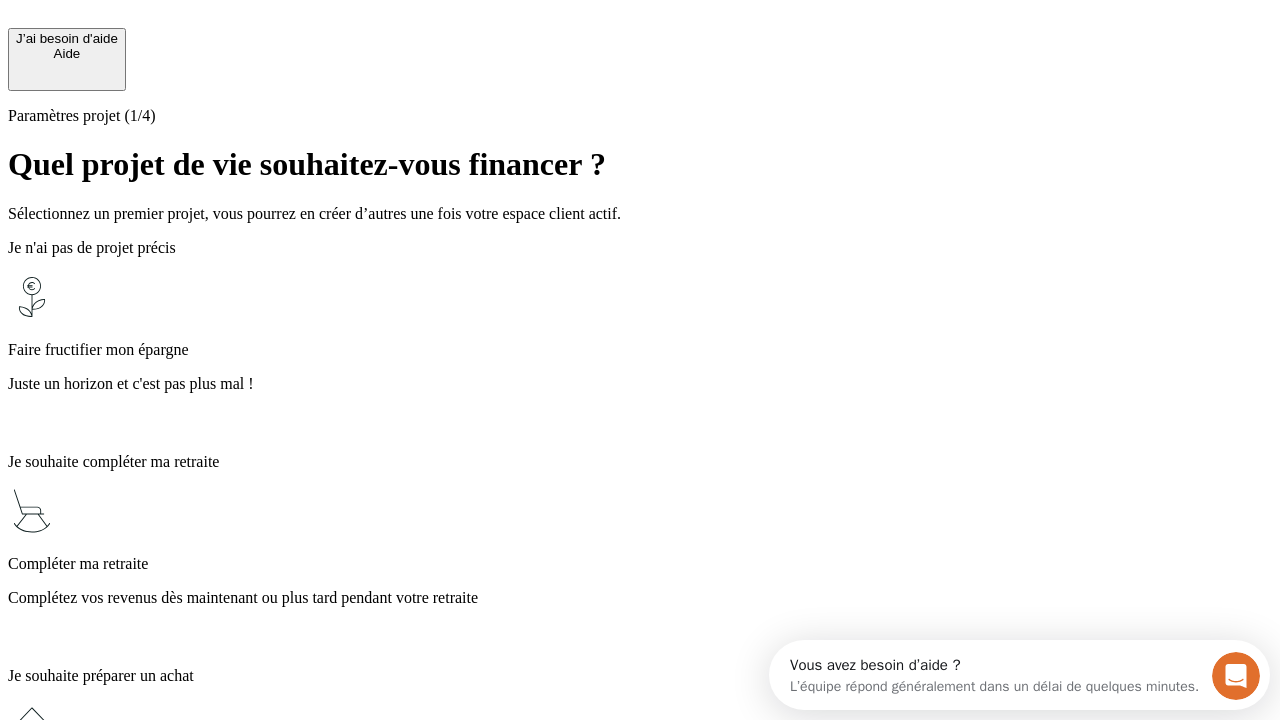 click on "Juste un horizon et c'est pas plus mal !" at bounding box center (640, 384) 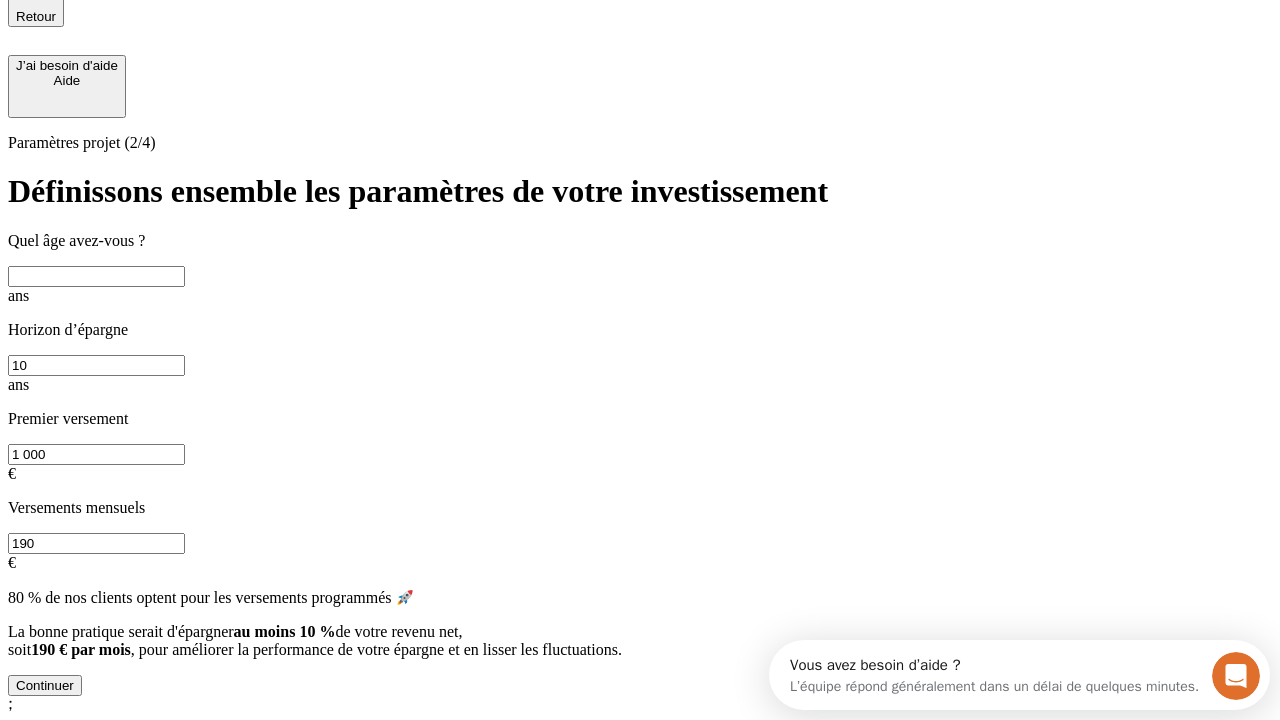 scroll, scrollTop: 22, scrollLeft: 0, axis: vertical 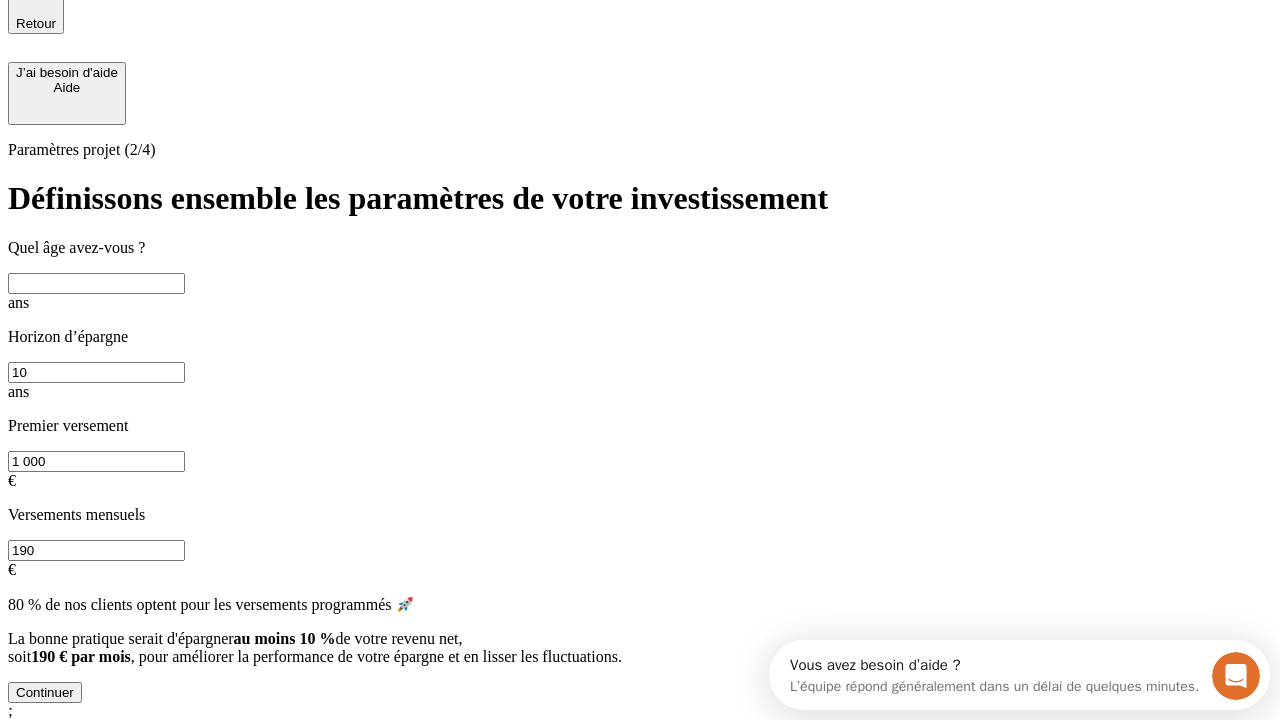 click at bounding box center (96, 283) 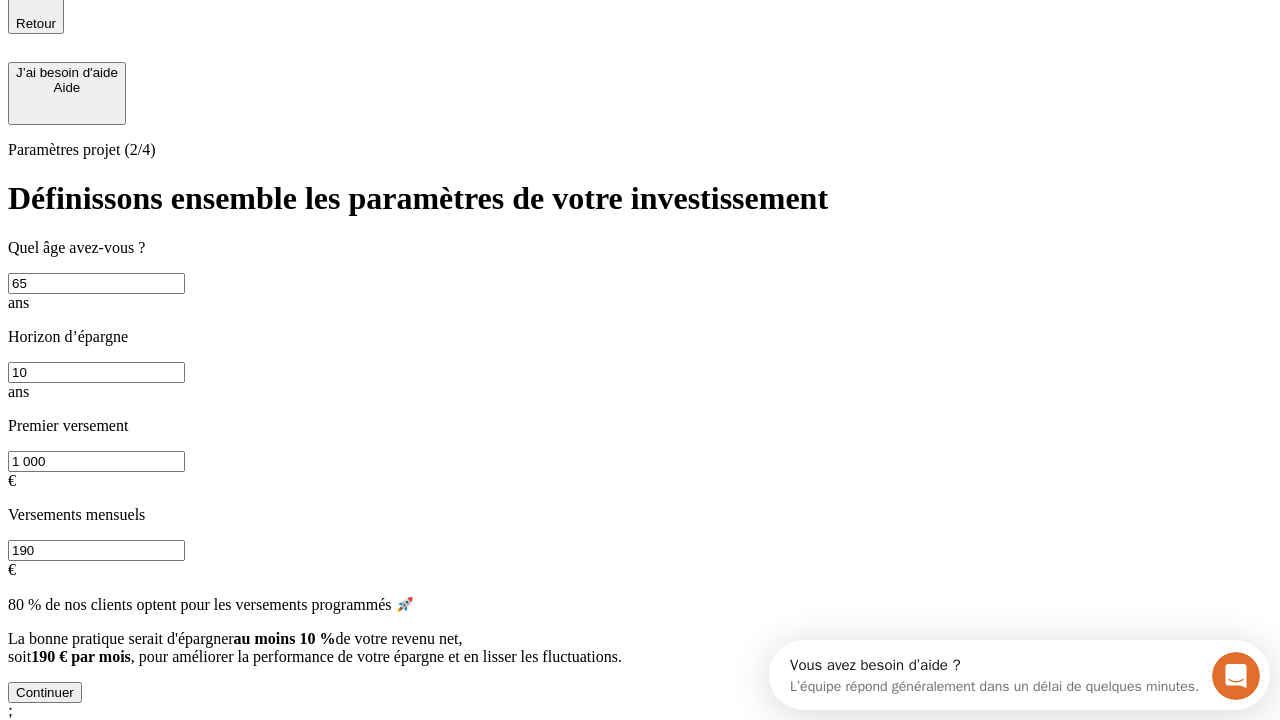 type on "65" 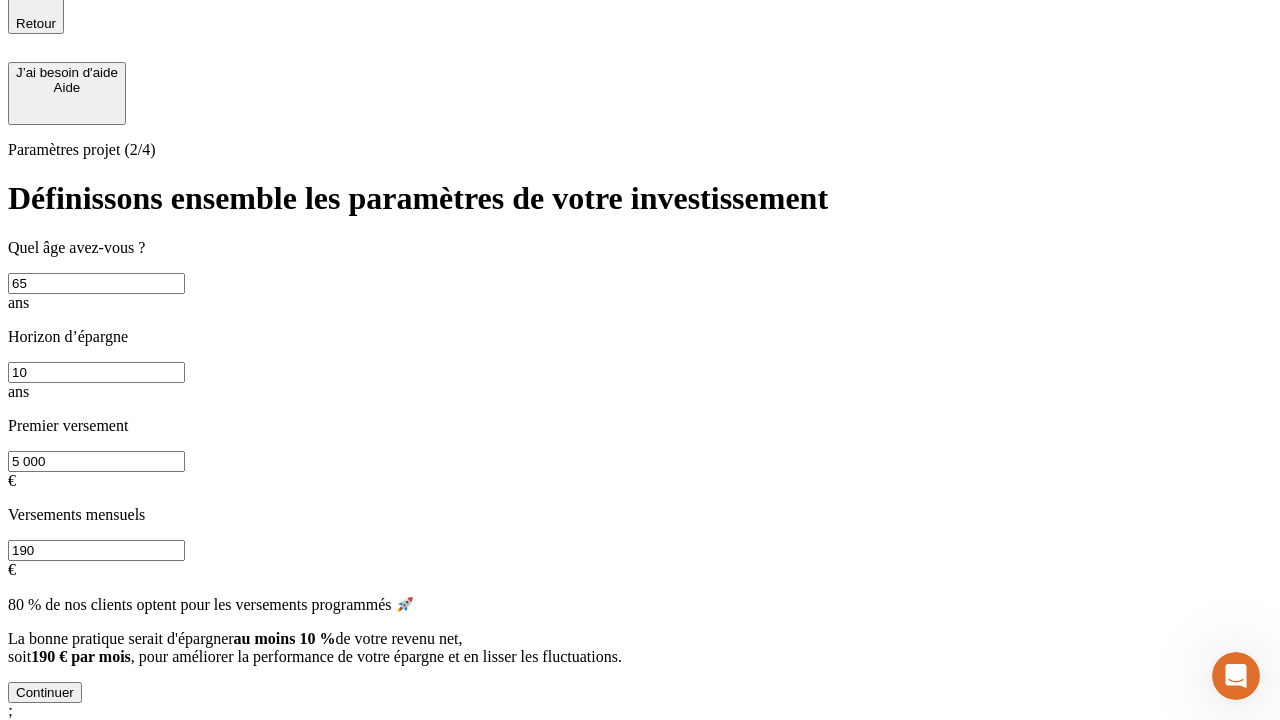type on "5 000" 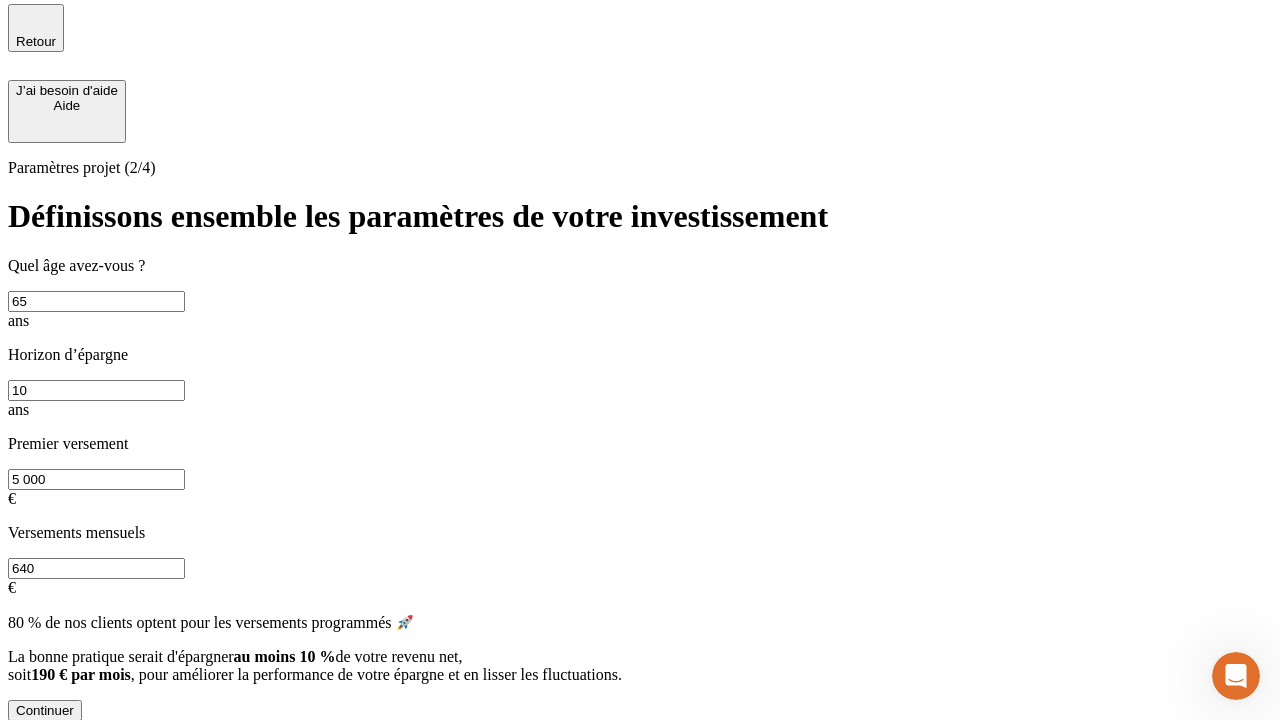 type on "640" 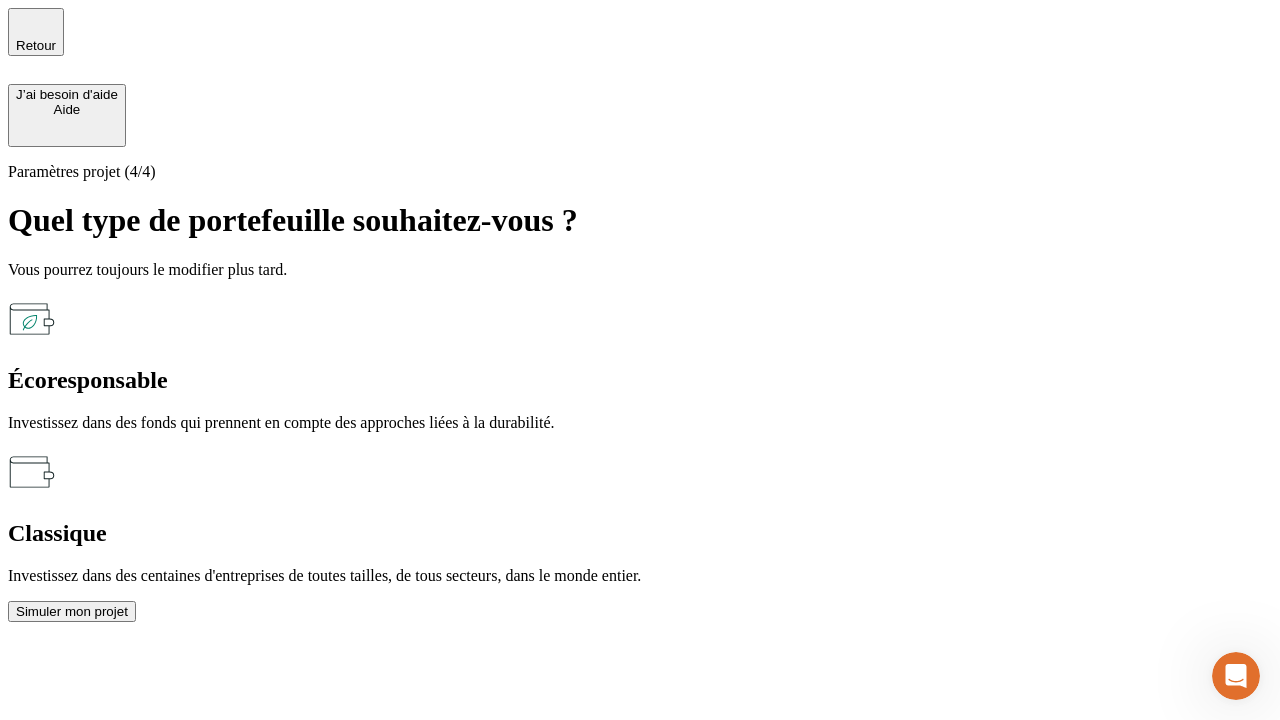 click on "Classique" at bounding box center [640, 533] 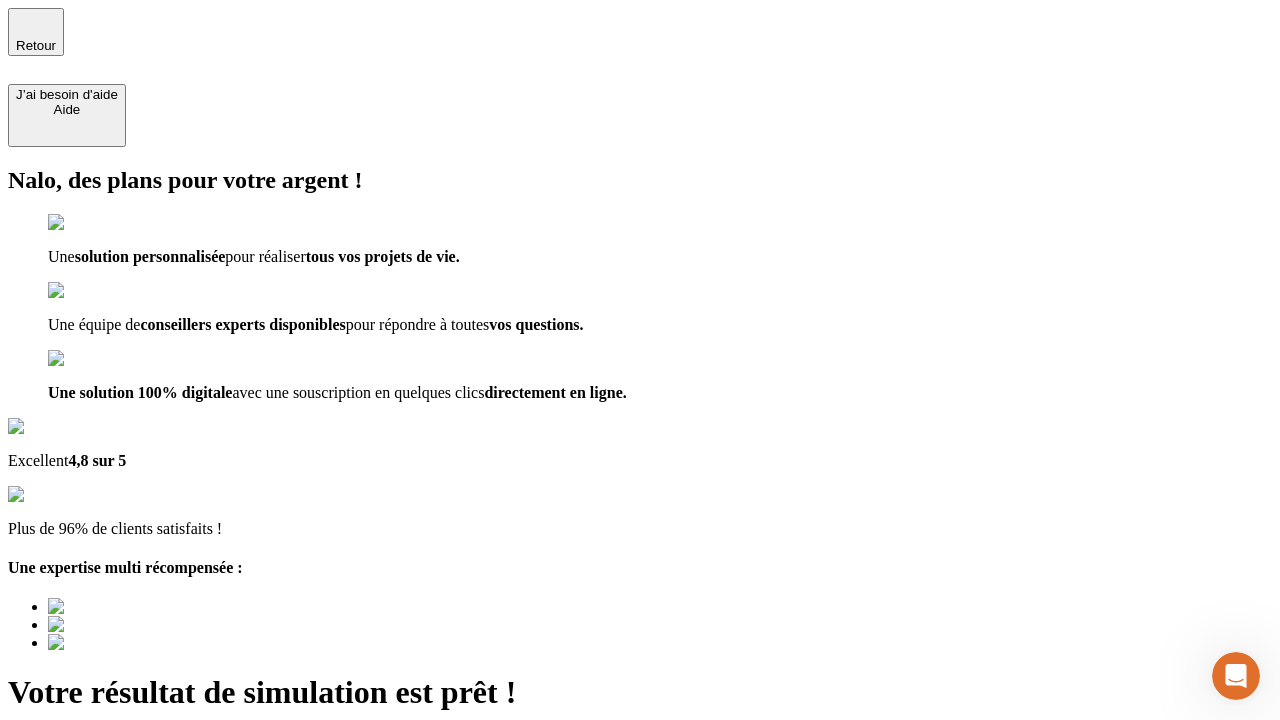 click on "Découvrir ma simulation" at bounding box center [87, 797] 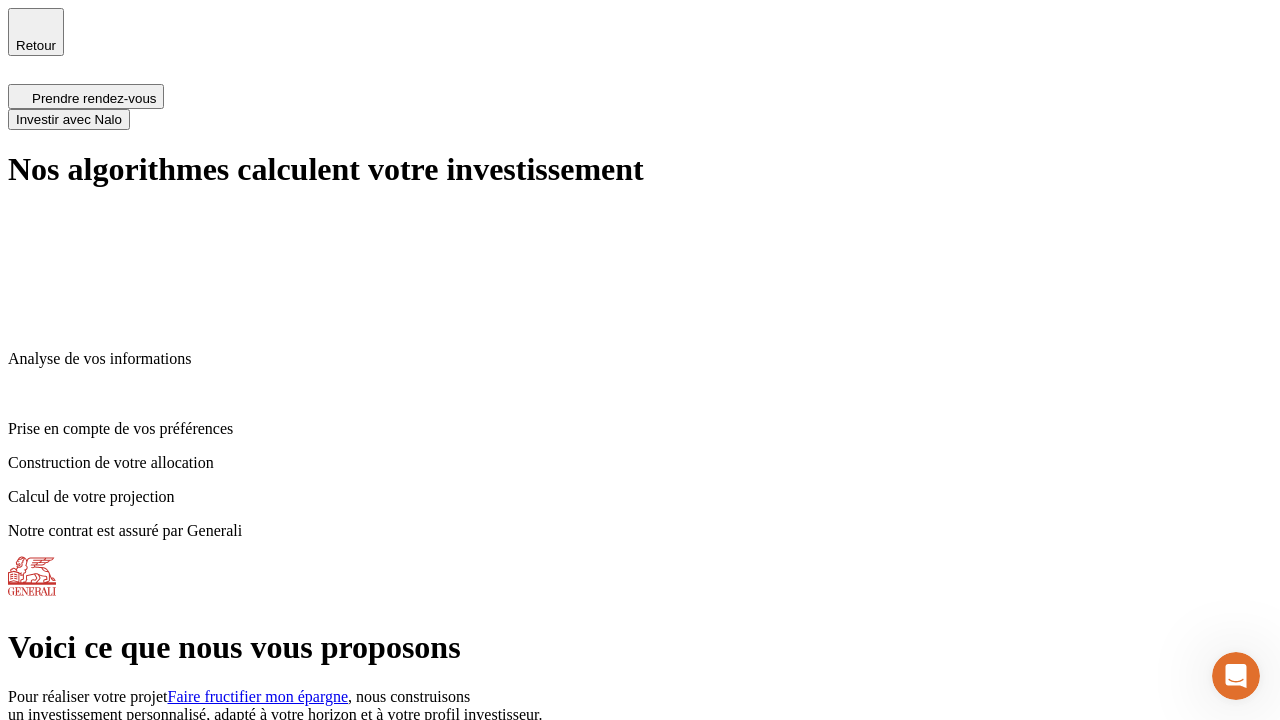 click on "Investir avec Nalo" at bounding box center (69, 119) 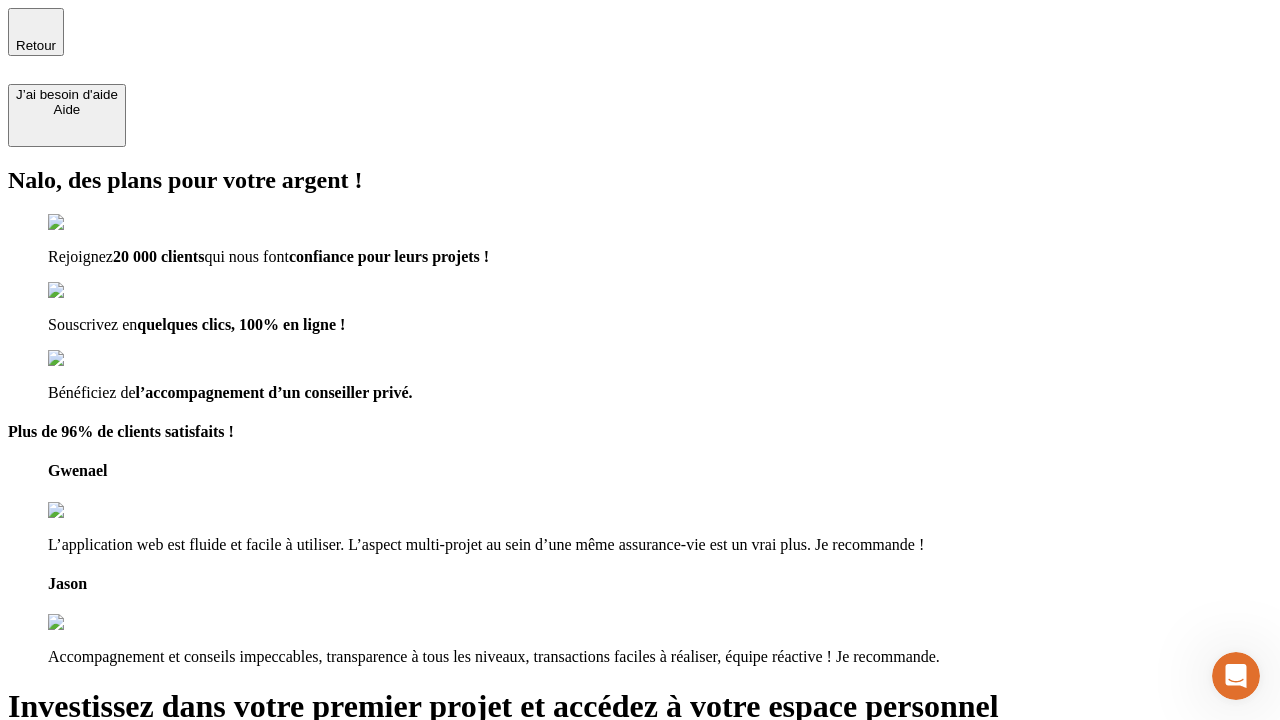 type on "[EMAIL]" 